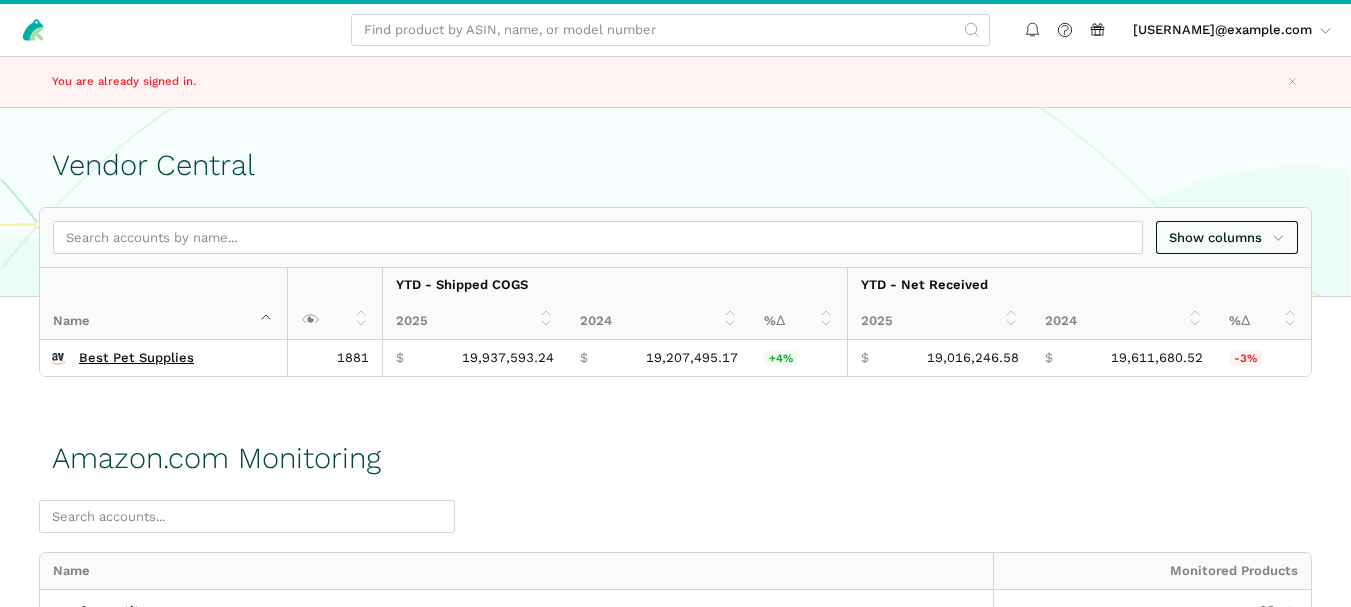 scroll, scrollTop: 0, scrollLeft: 0, axis: both 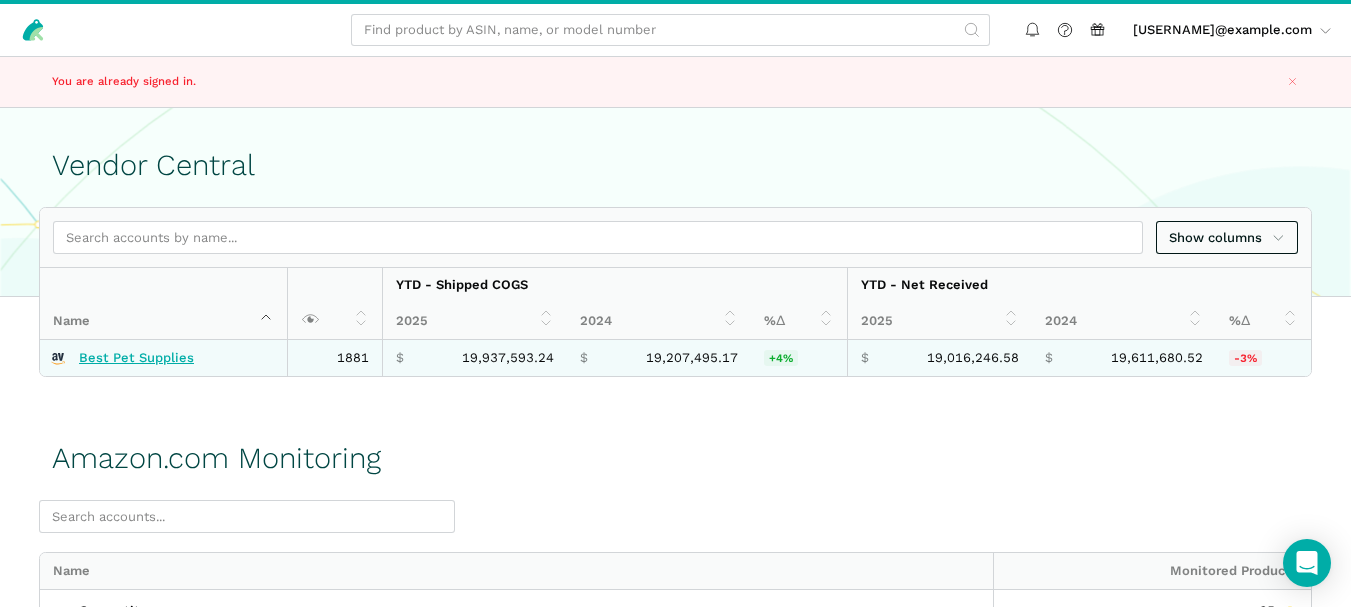 click on "Best Pet Supplies" at bounding box center [136, 358] 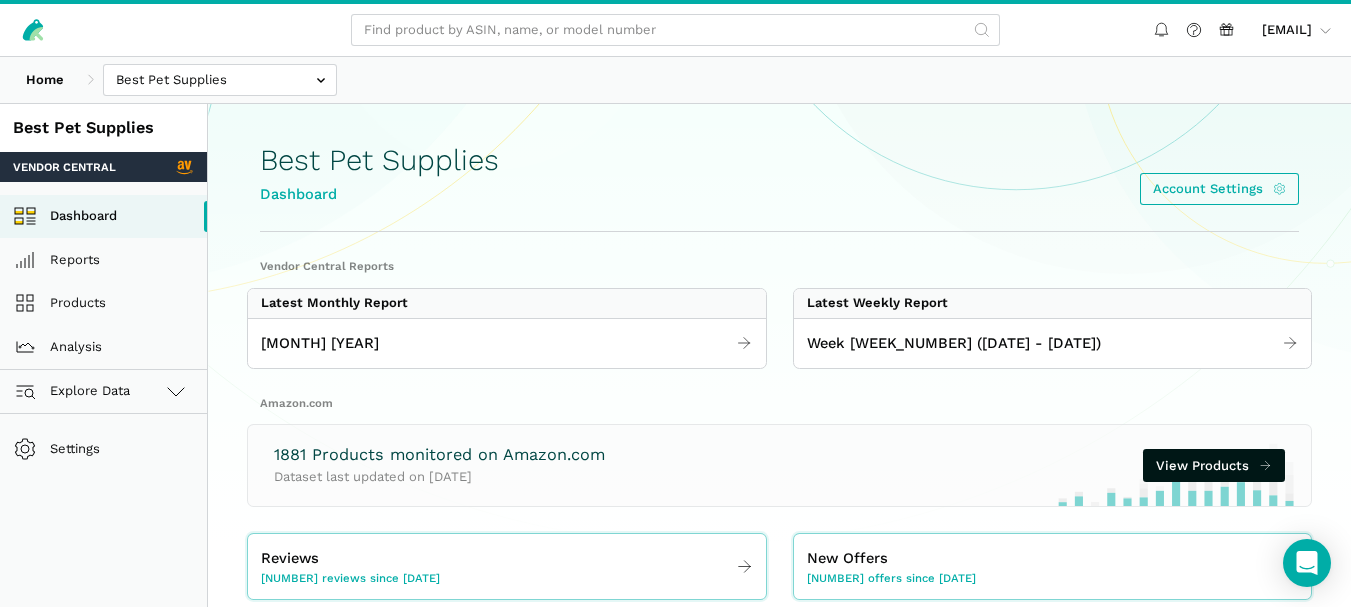 scroll, scrollTop: 0, scrollLeft: 0, axis: both 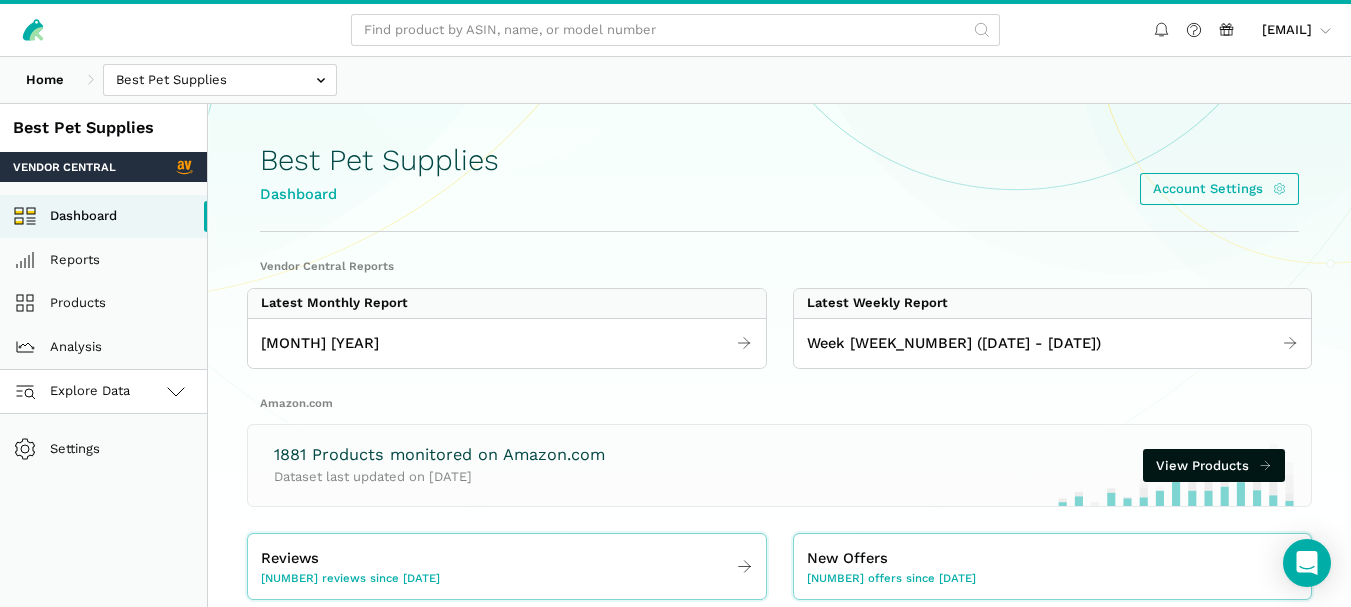 click on "Explore Data" at bounding box center [103, 392] 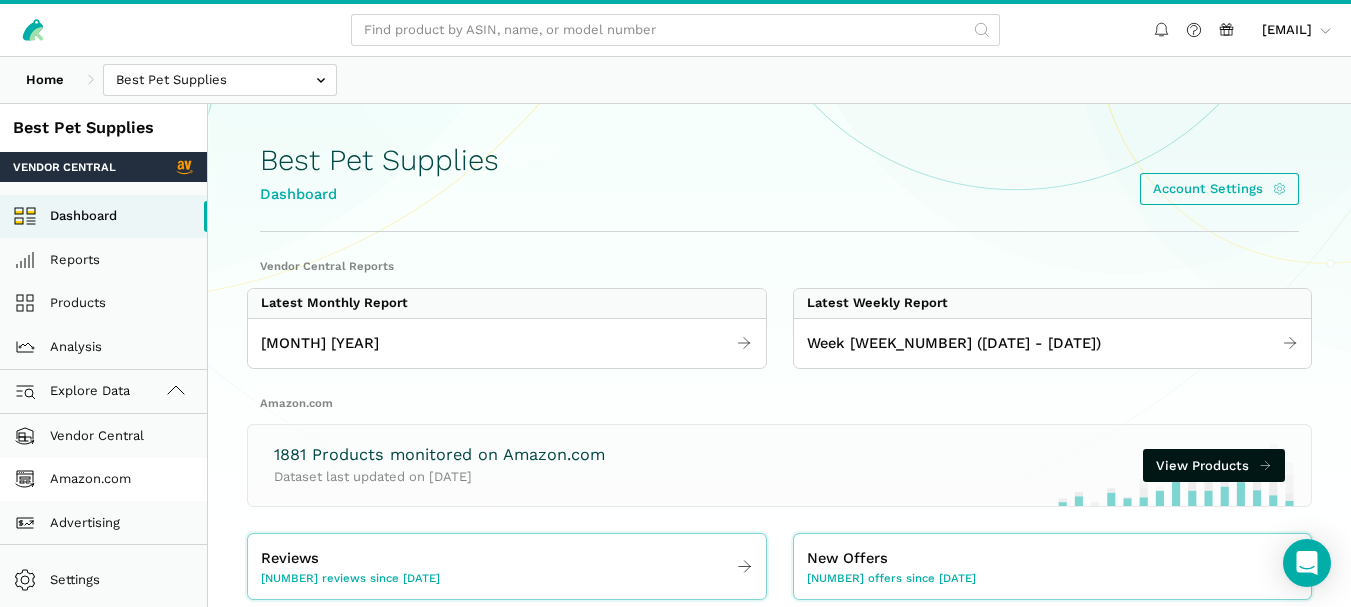 click on "Amazon.com" at bounding box center (103, 480) 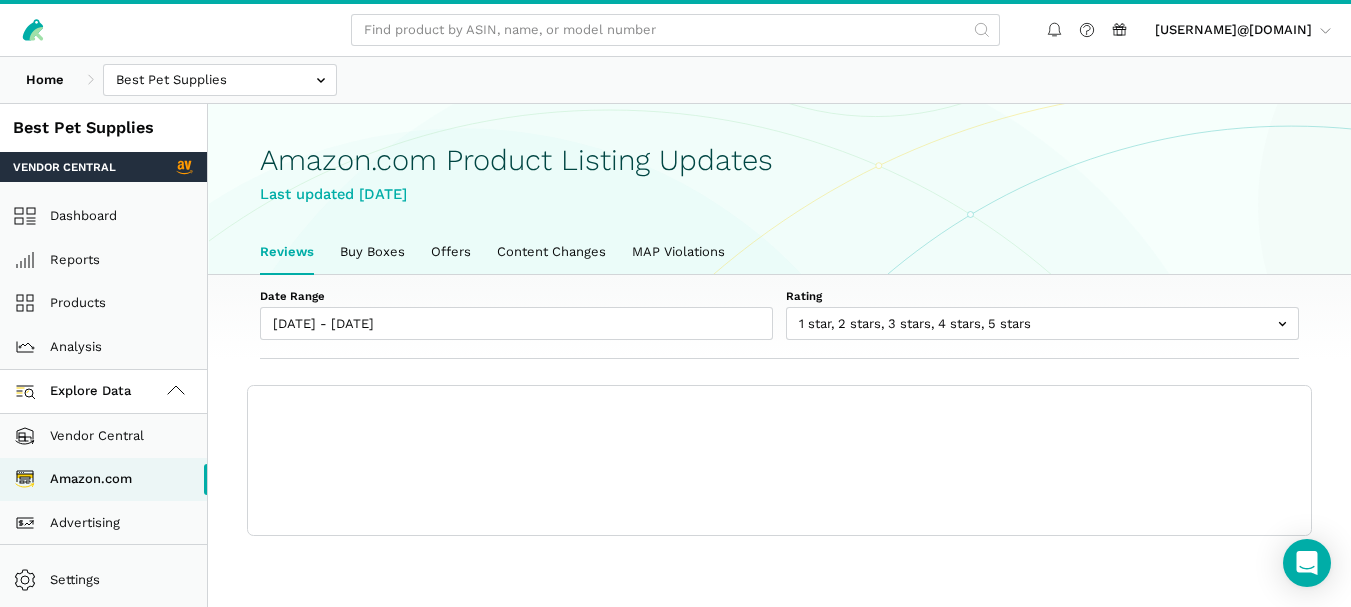 scroll, scrollTop: 0, scrollLeft: 0, axis: both 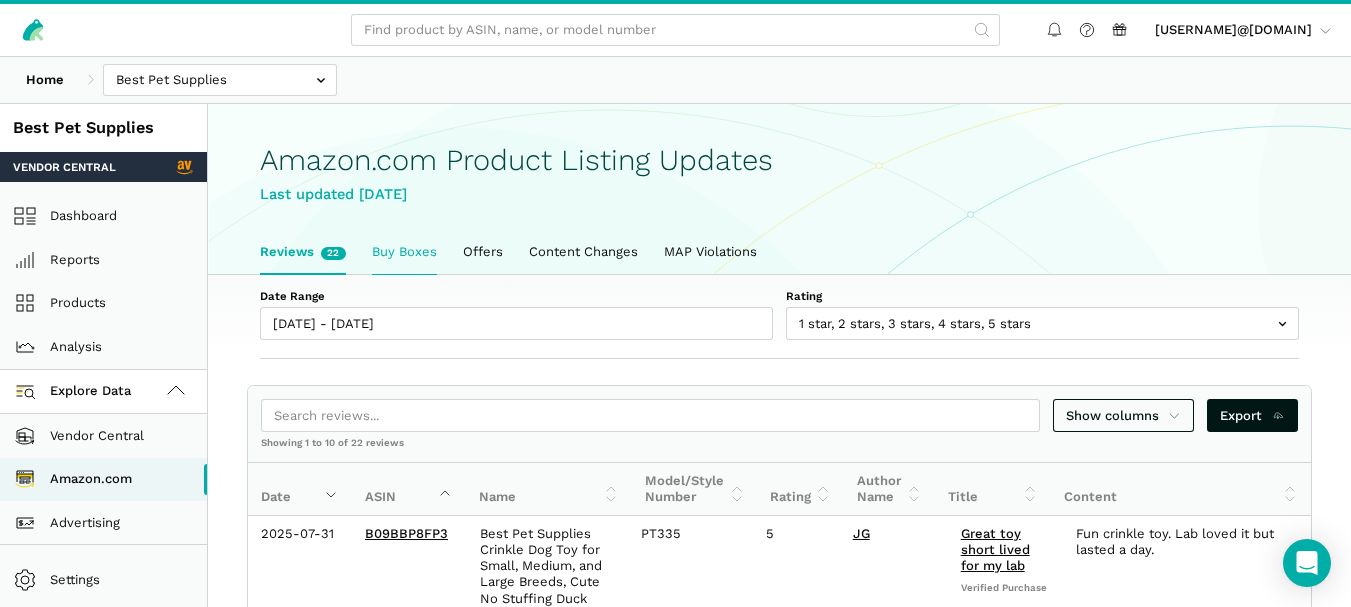 click on "Buy Boxes" at bounding box center (404, 252) 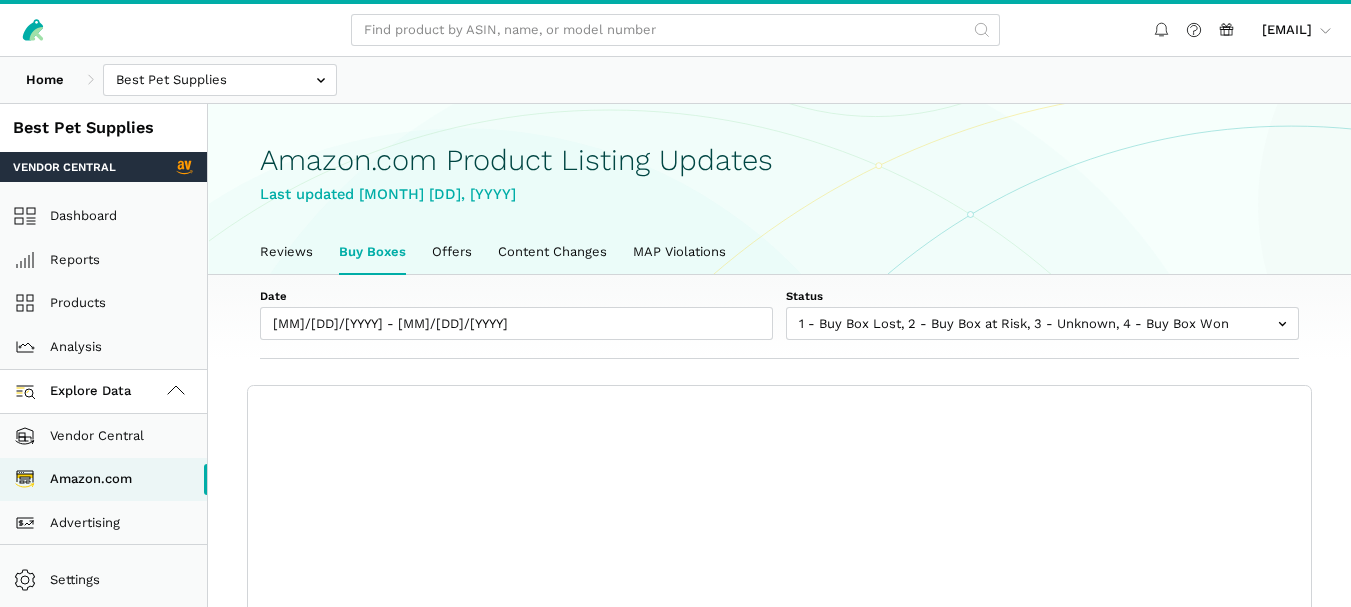 scroll, scrollTop: 0, scrollLeft: 0, axis: both 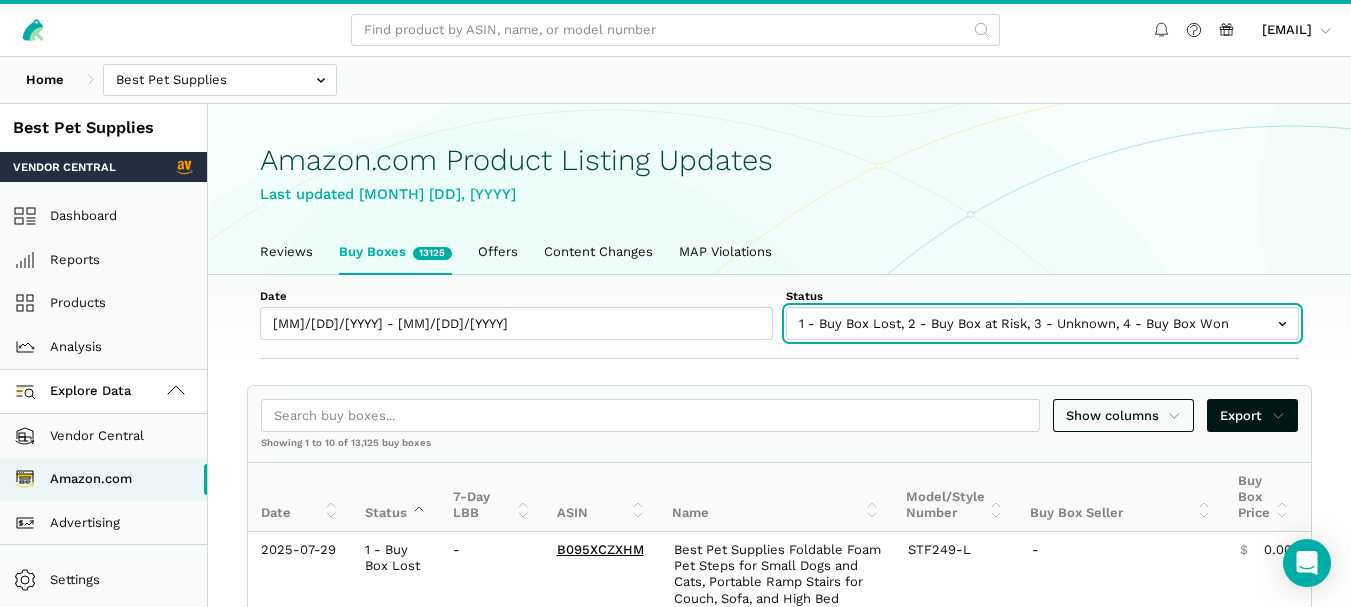 click at bounding box center [1042, 323] 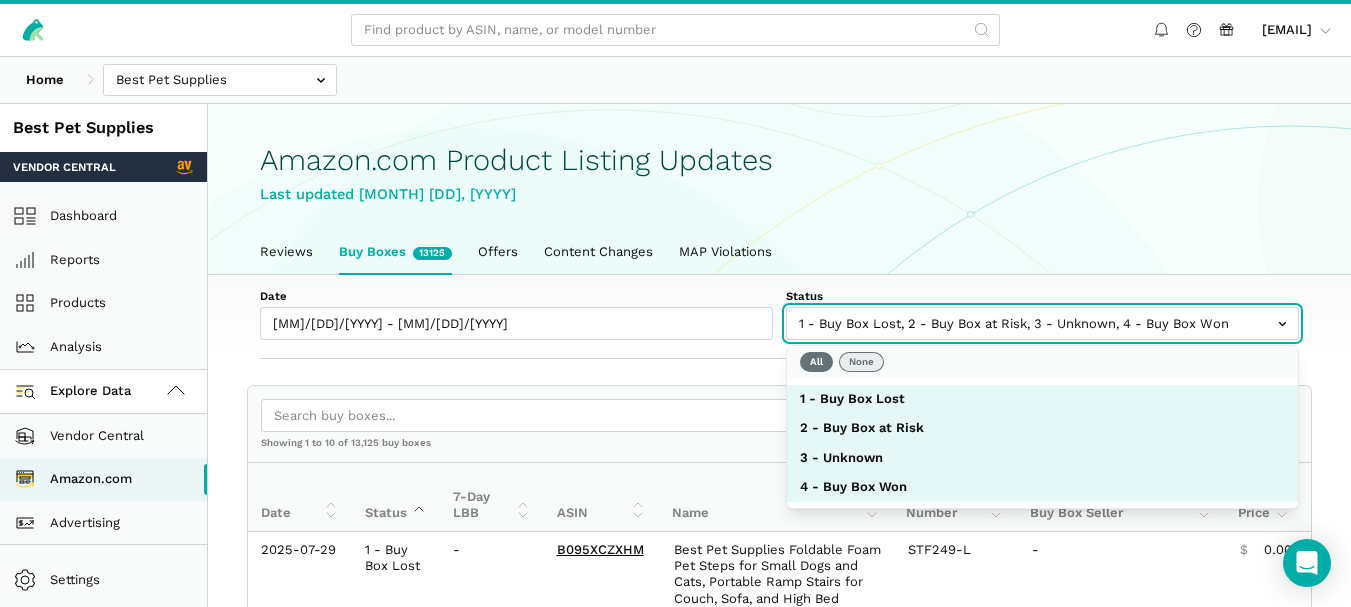 click on "None" at bounding box center (861, 362) 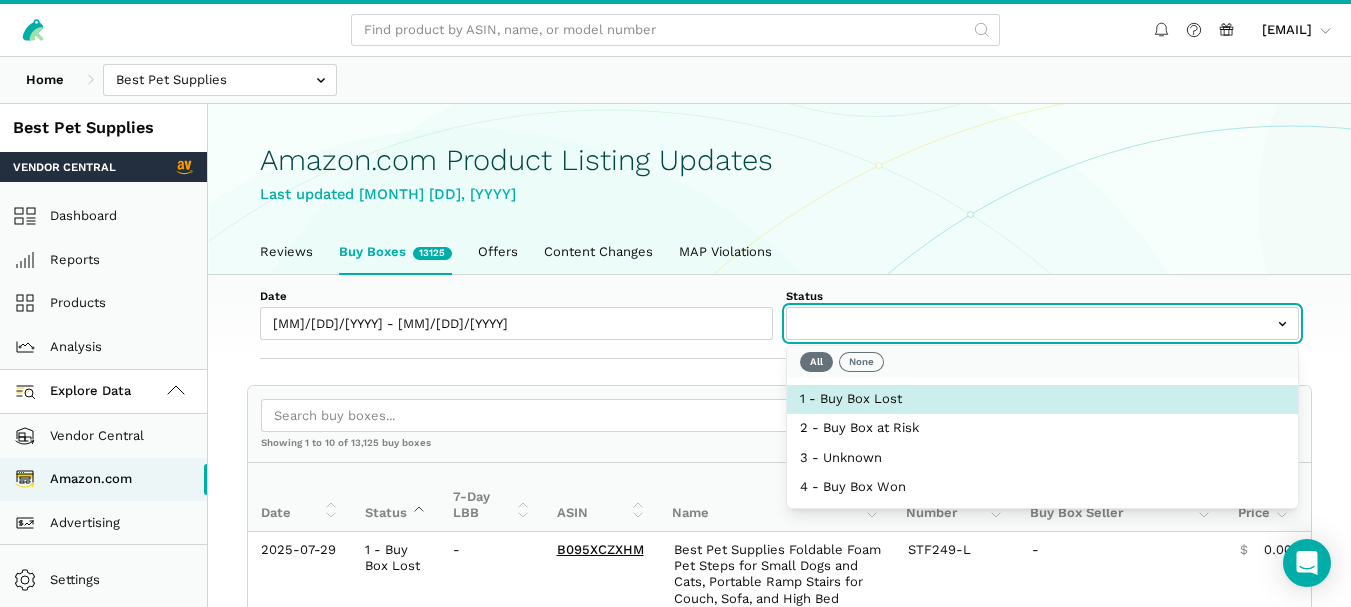select on "1 - Buy Box Lost" 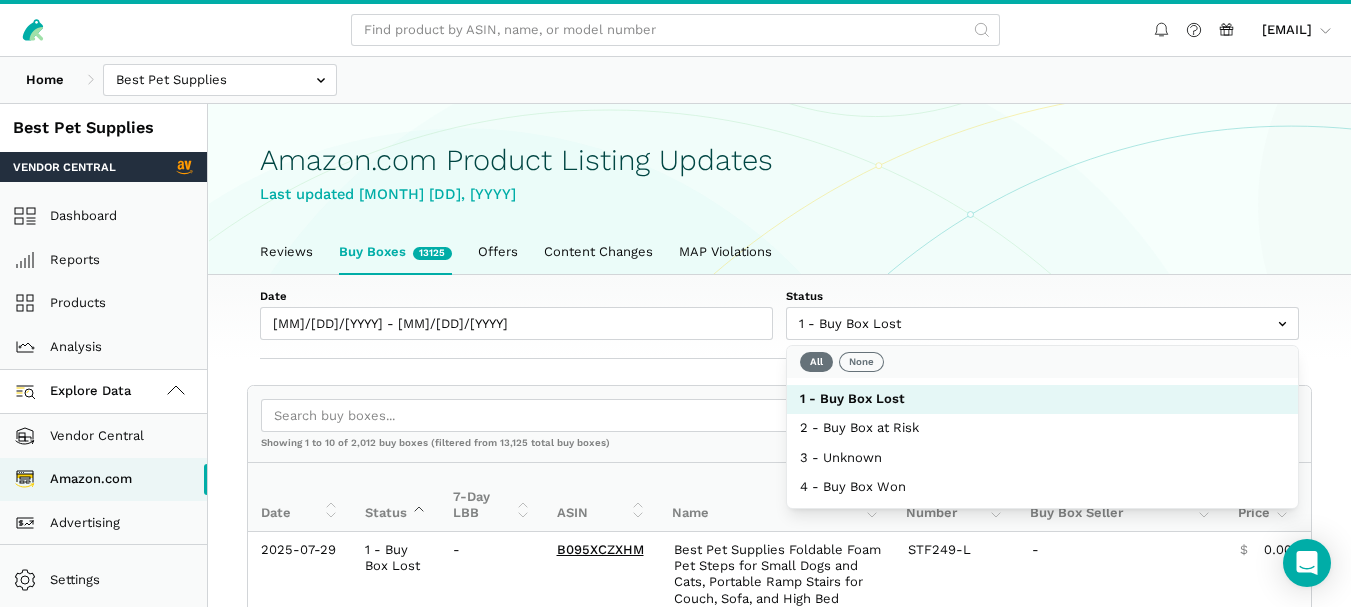 click on "Date
[MM]/[DD]/[YYYY] - [MM]/[DD]/[YYYY]
Status
1 - Buy Box Lost
2 - Buy Box at Risk
3 - Unknown
4 - Buy Box Won
Show columns
Export
Showing 1 to 10 of 2,012 buy boxes (filtered from 13,125 total buy boxes)
Date Status
7-Day LBB
ASIN Name Model/Style Number Buy Box Seller Buy Box Price Buy Box Availability Amazon Price Amazon Fast Track Message
Date Status
7-Day LBB
ASIN Name Model/Style Number Buy Box Seller Buy Box Price Buy Box Availability Amazon Price Amazon Fast Track Message
2025-07-29 1 - Buy Box Lost - B095XCZXHM" at bounding box center (779, 1098) 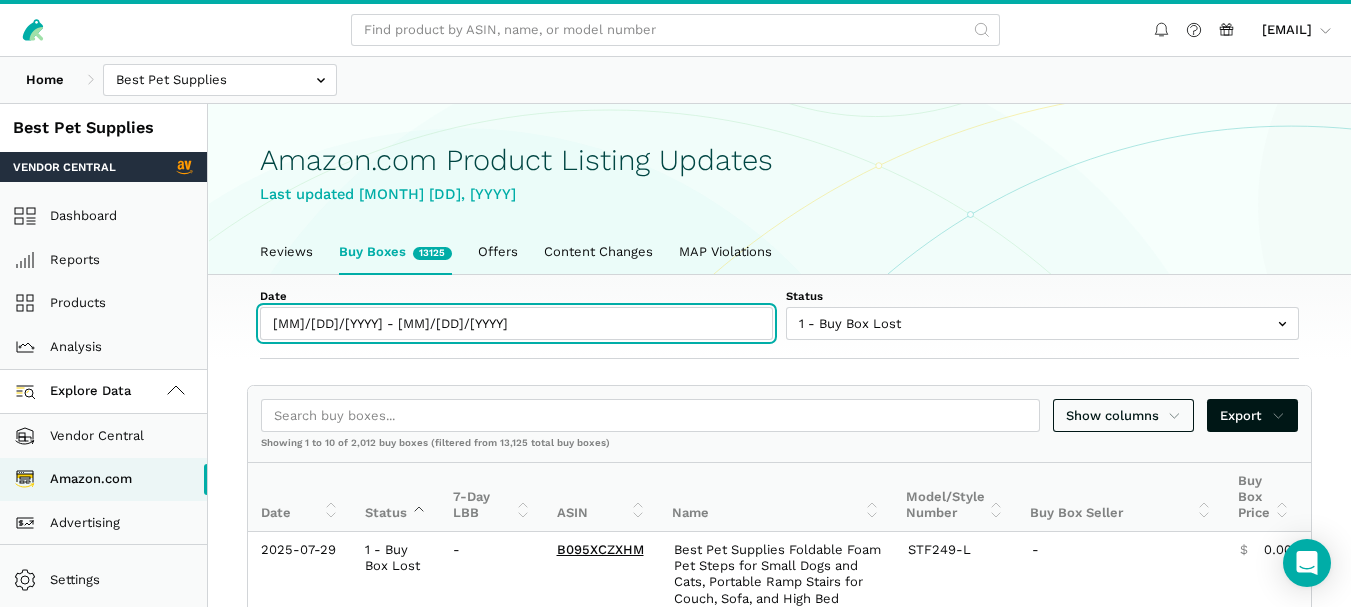 click on "[DATE] - [DATE]" at bounding box center [516, 323] 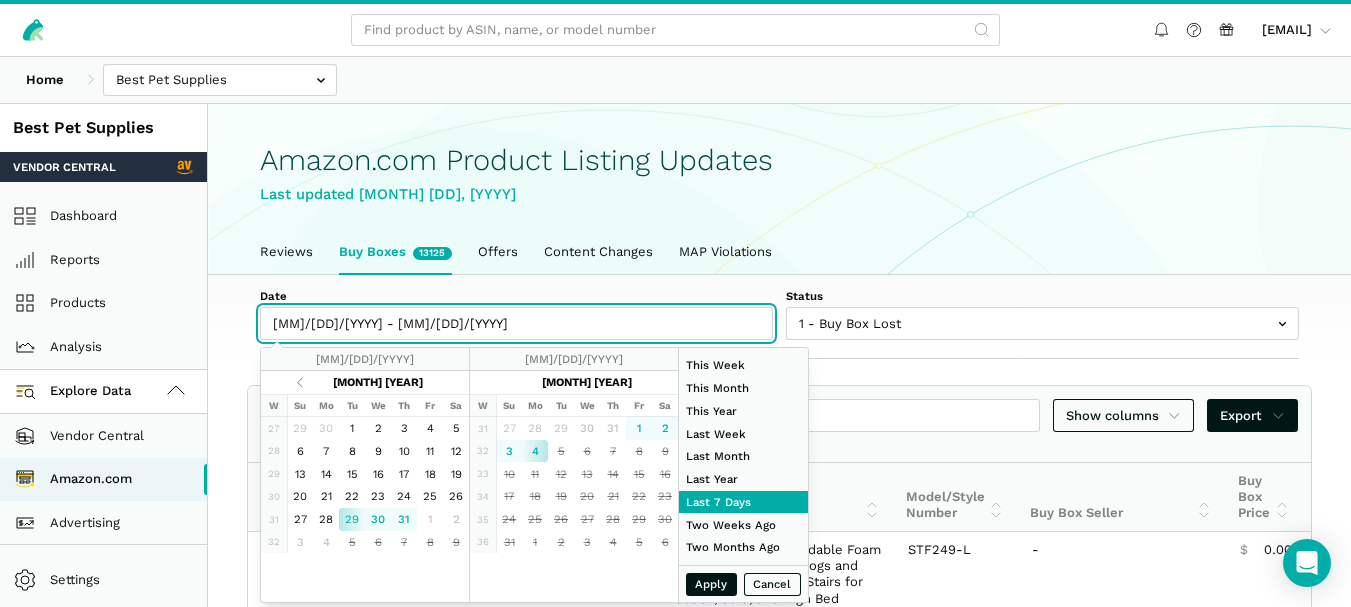 type on "[DATE]" 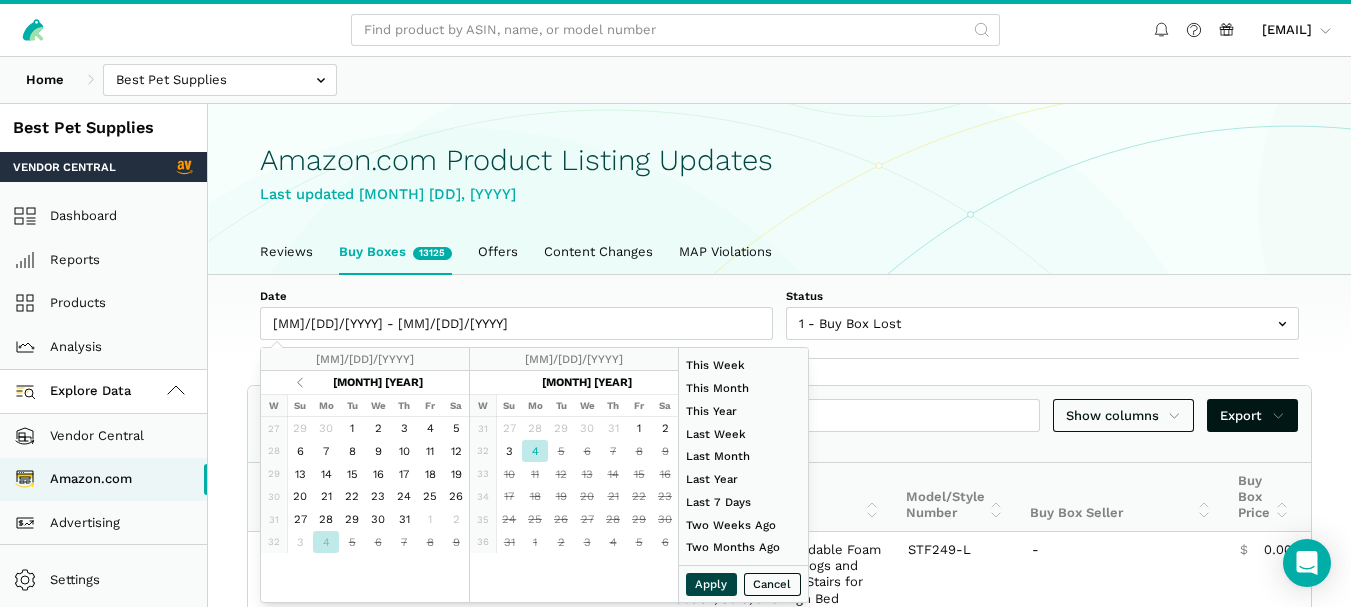 click on "Apply" at bounding box center (712, 584) 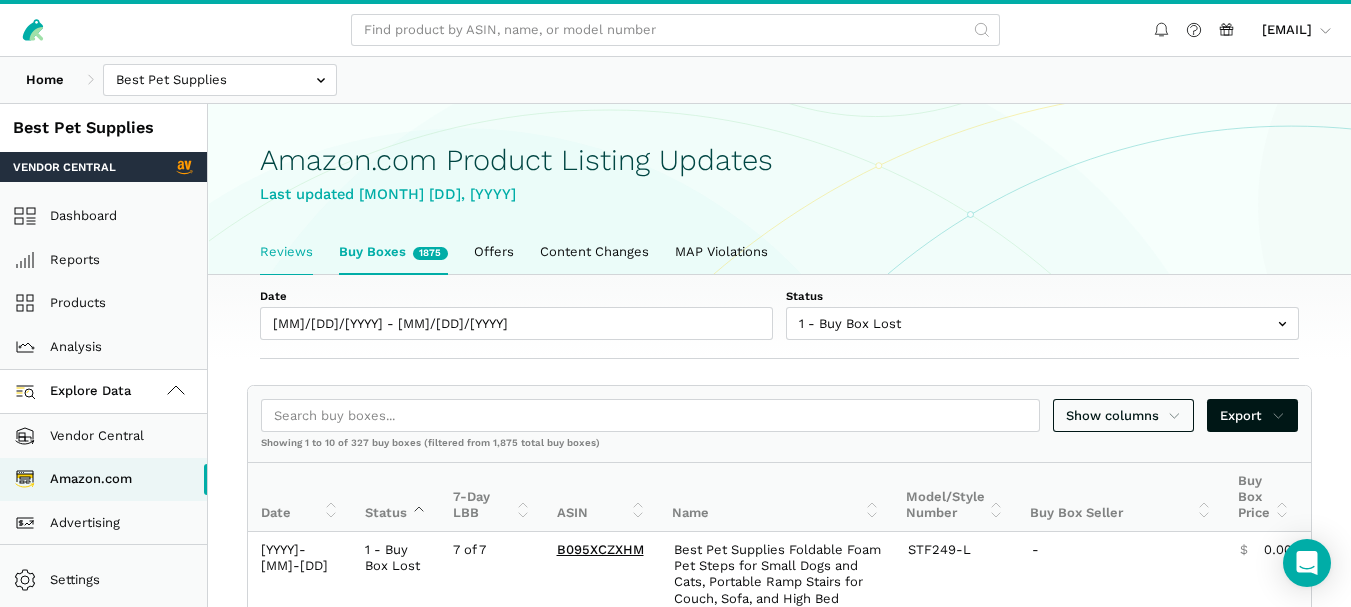 click on "Reviews" at bounding box center (286, 252) 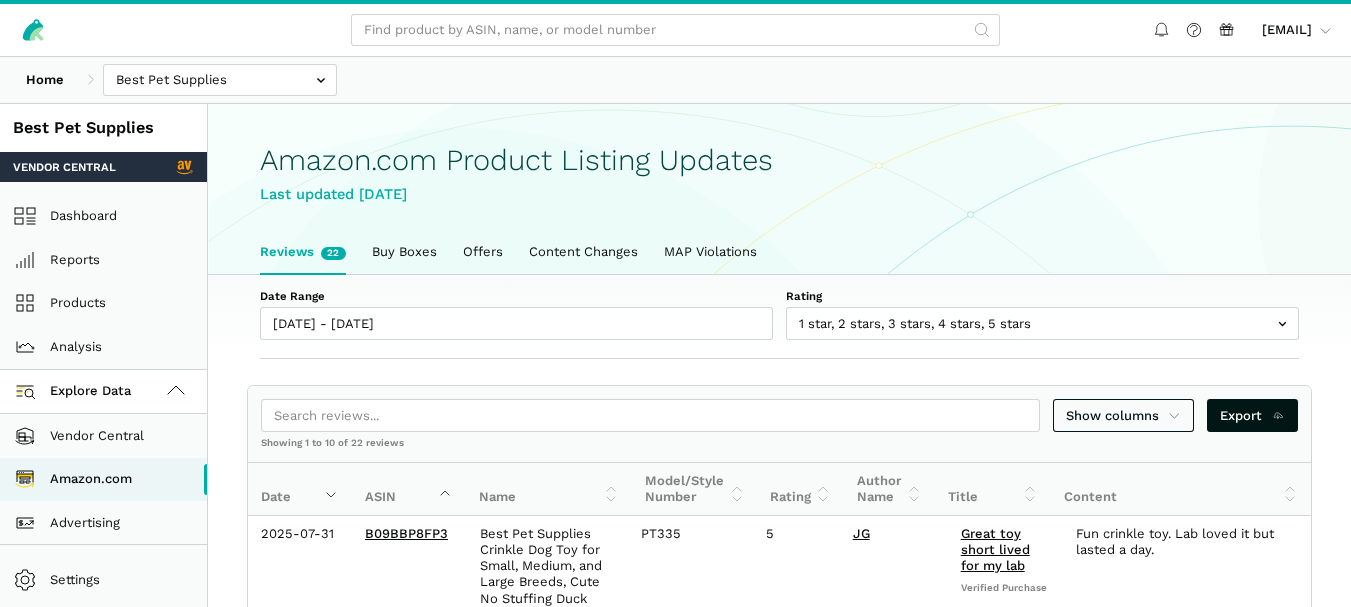 scroll, scrollTop: 0, scrollLeft: 0, axis: both 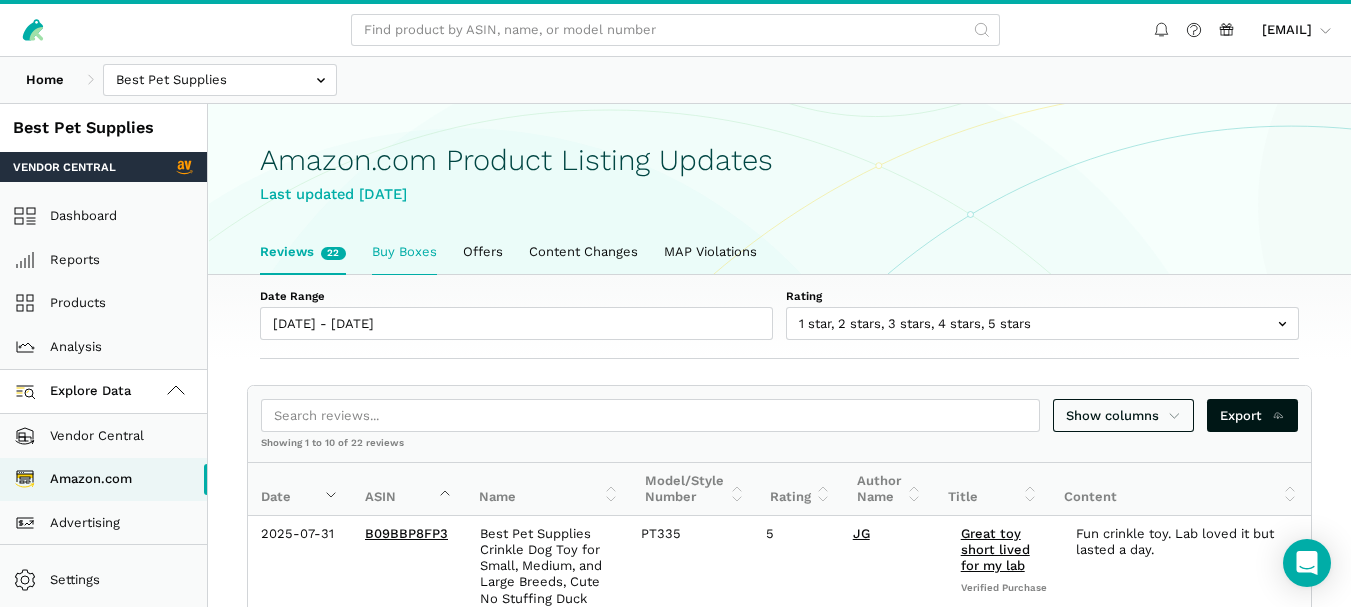 click on "Buy Boxes" at bounding box center (404, 252) 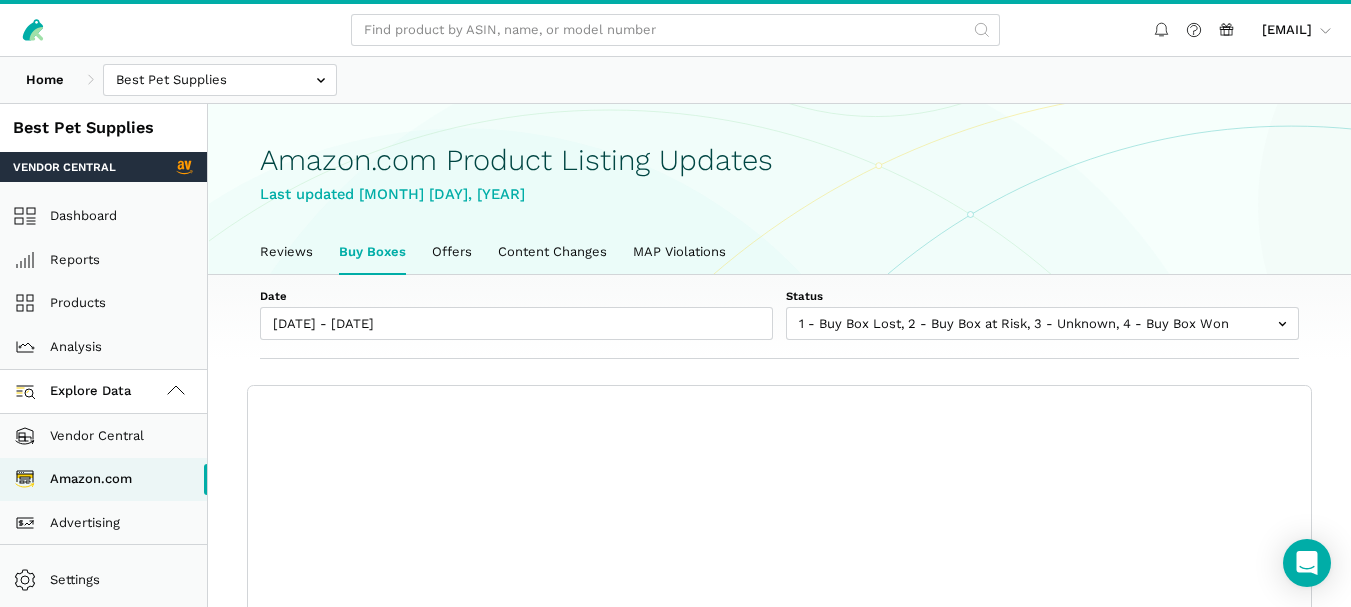 scroll, scrollTop: 0, scrollLeft: 0, axis: both 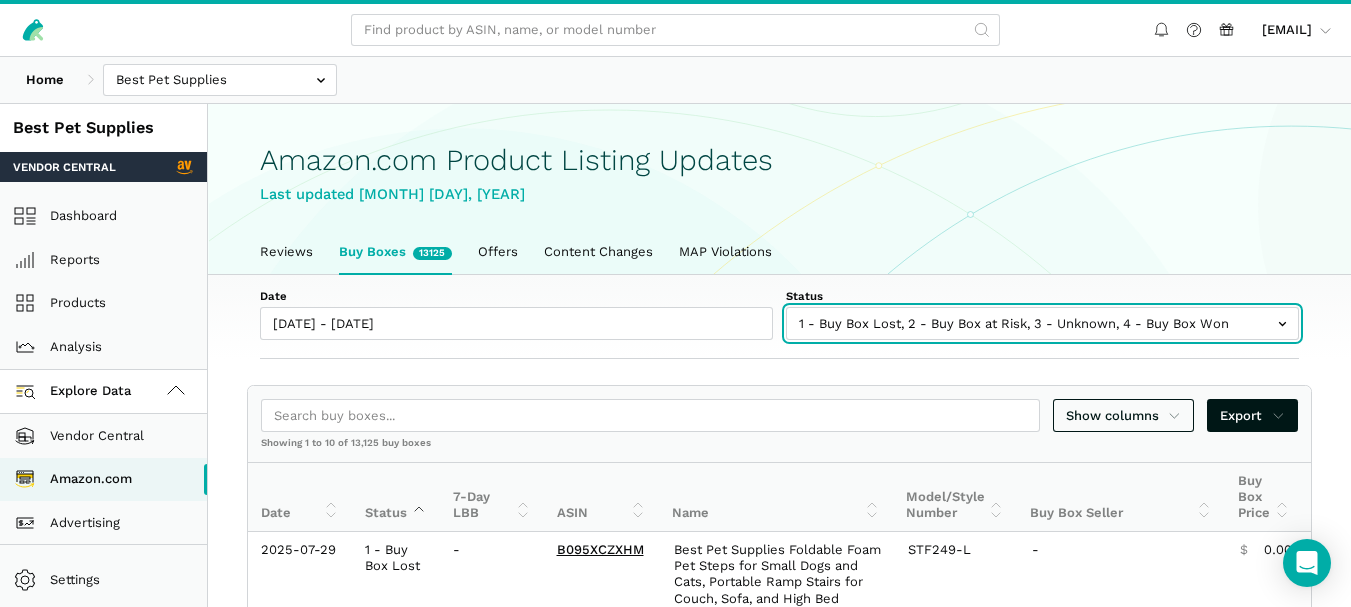click at bounding box center (1042, 323) 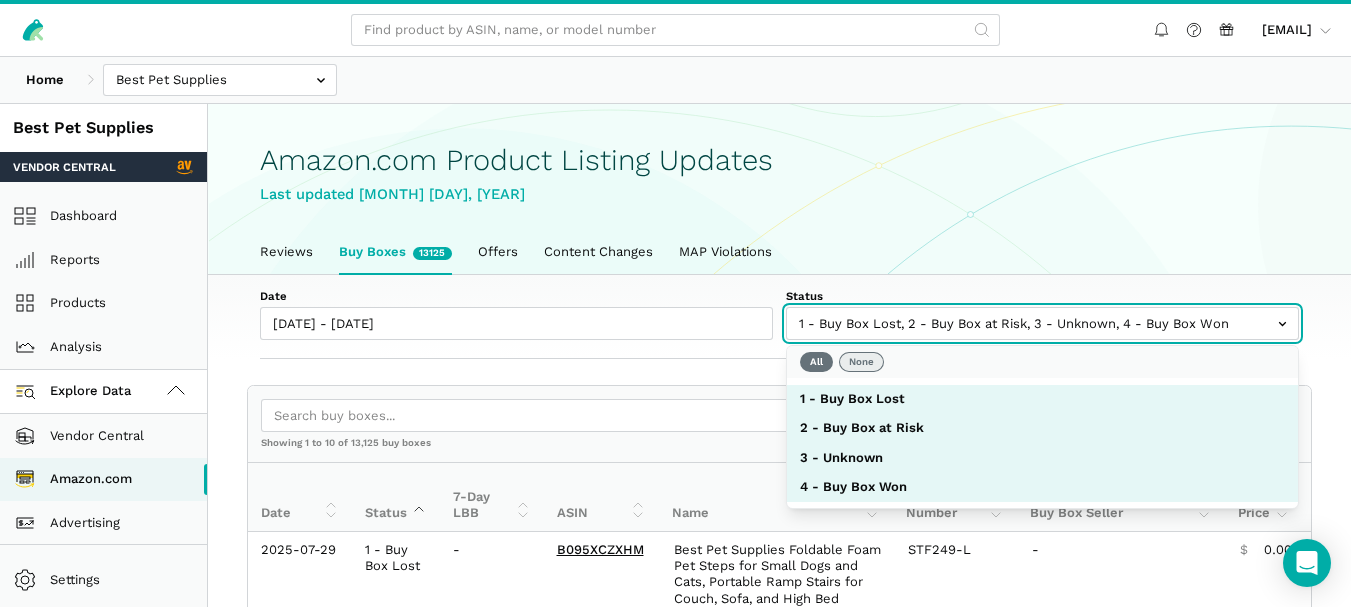click on "None" at bounding box center [861, 362] 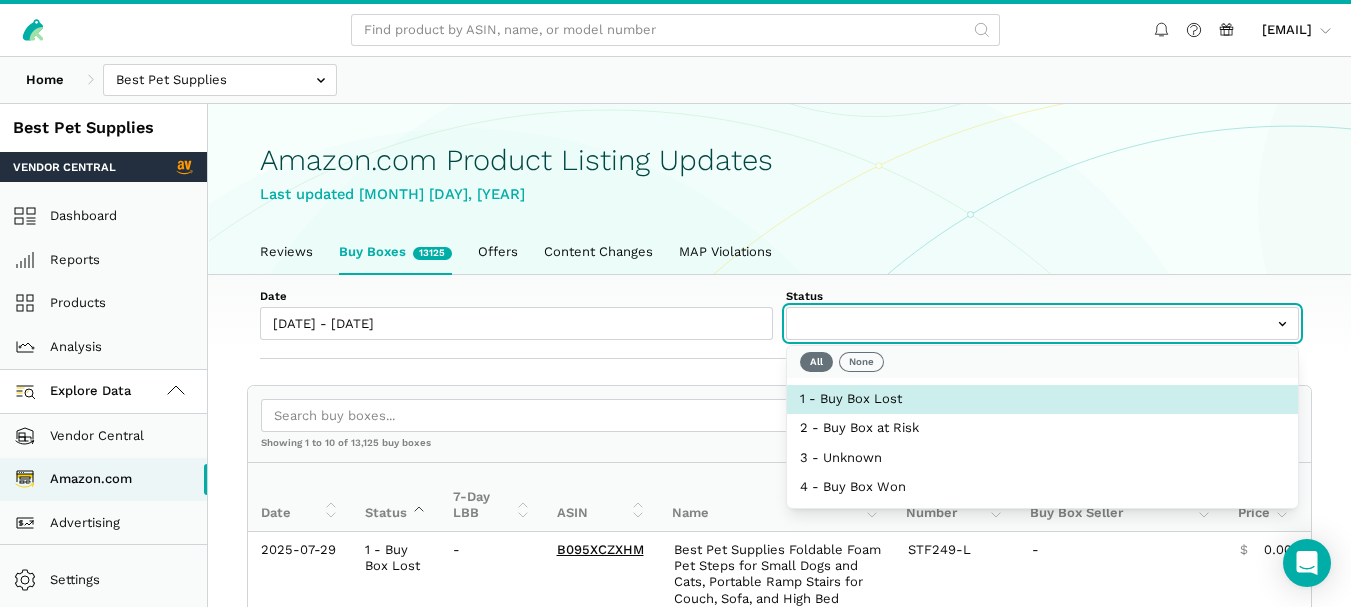 select on "1 - Buy Box Lost" 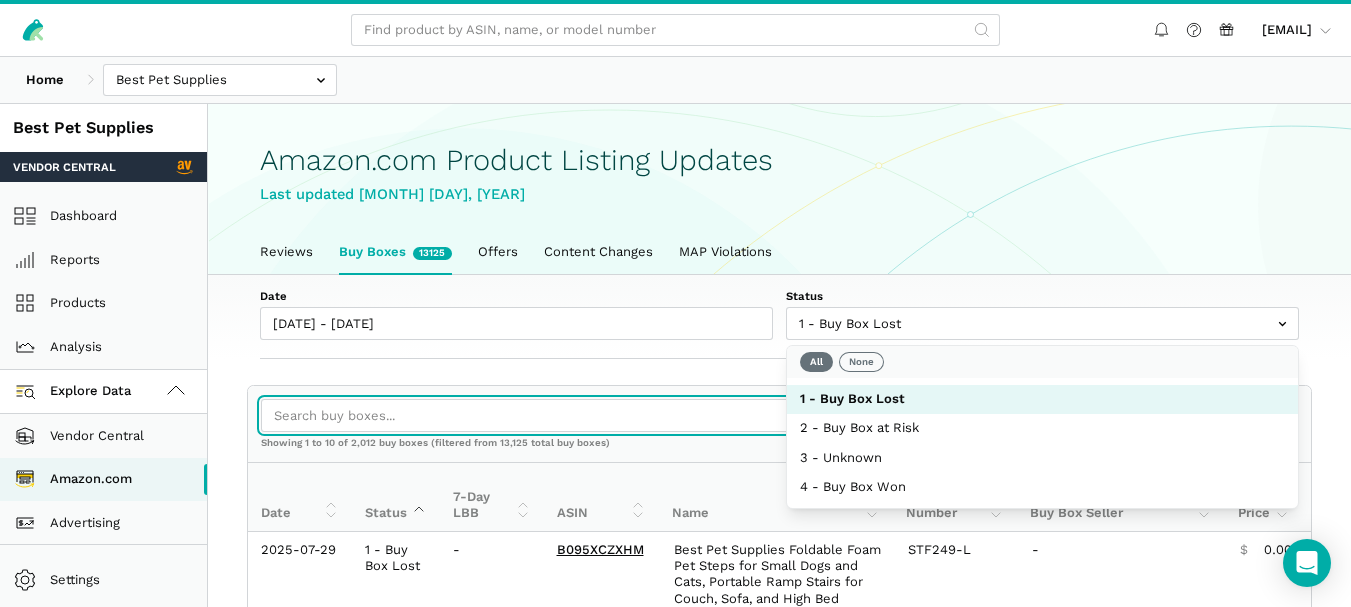 click at bounding box center [650, 415] 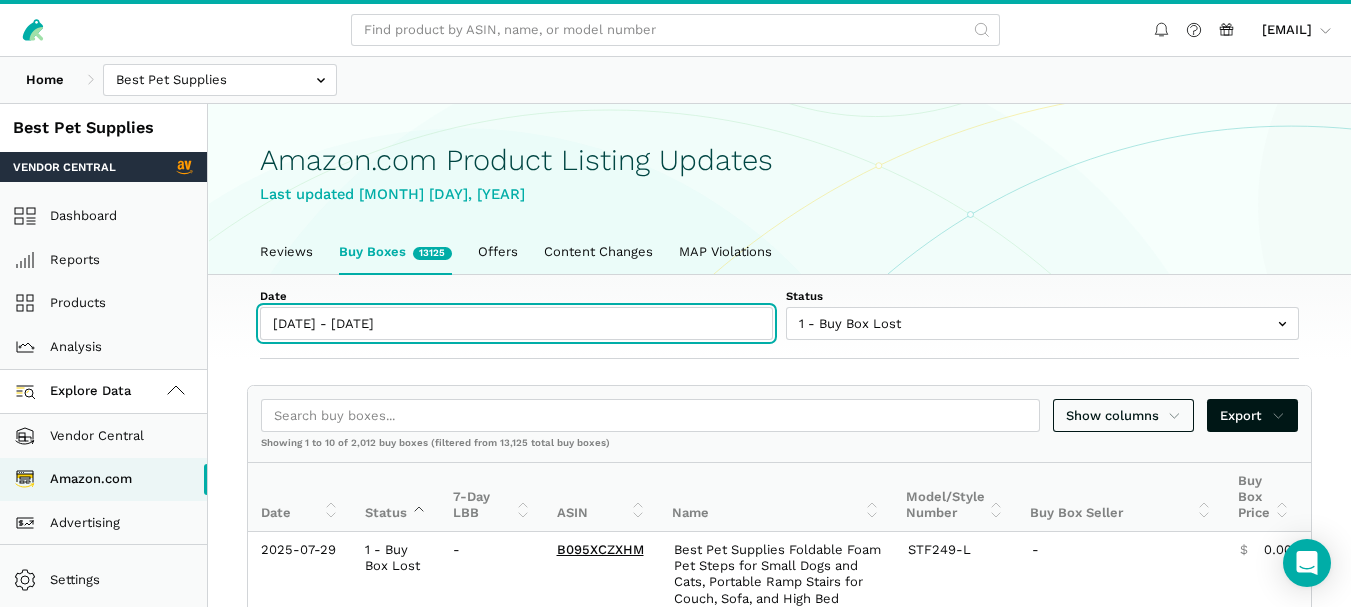 click on "[DATE] - [DATE]" at bounding box center [516, 323] 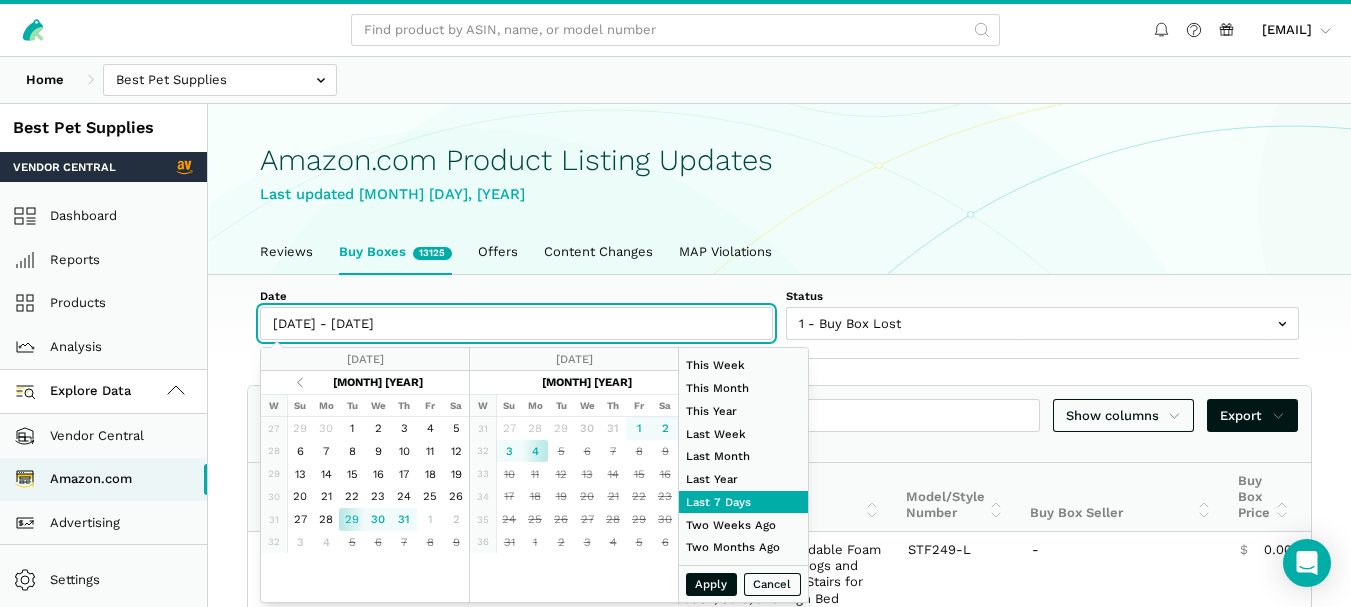 type on "[DATE]" 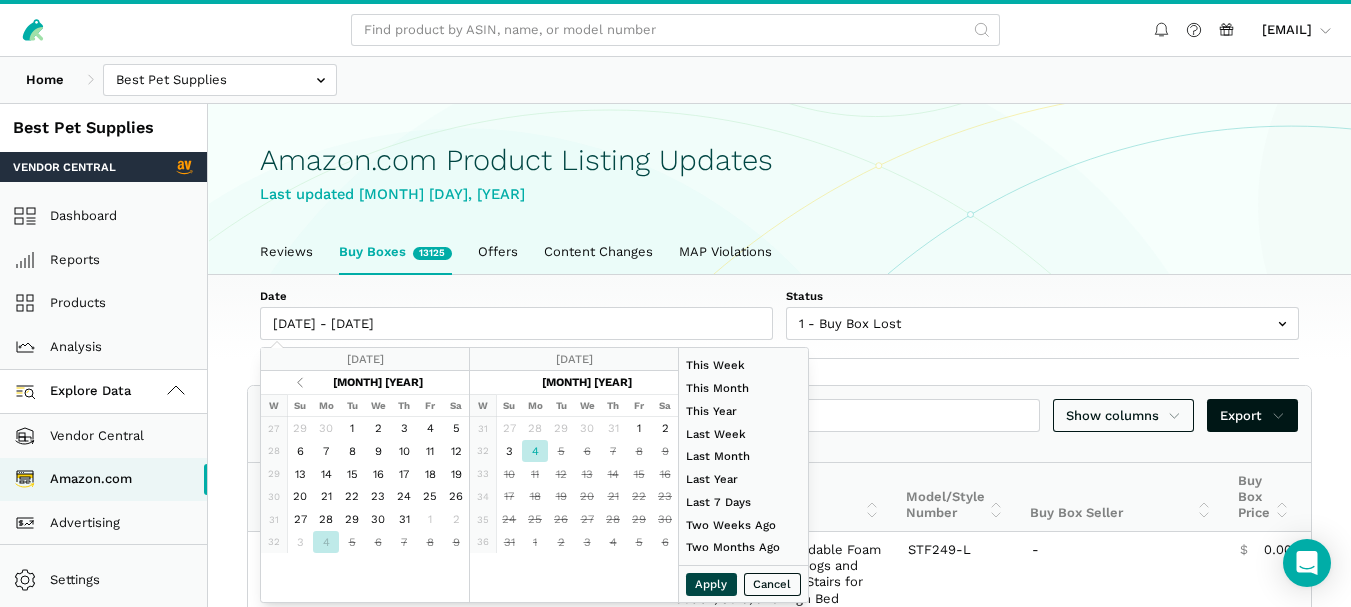 click on "Apply" at bounding box center (712, 584) 